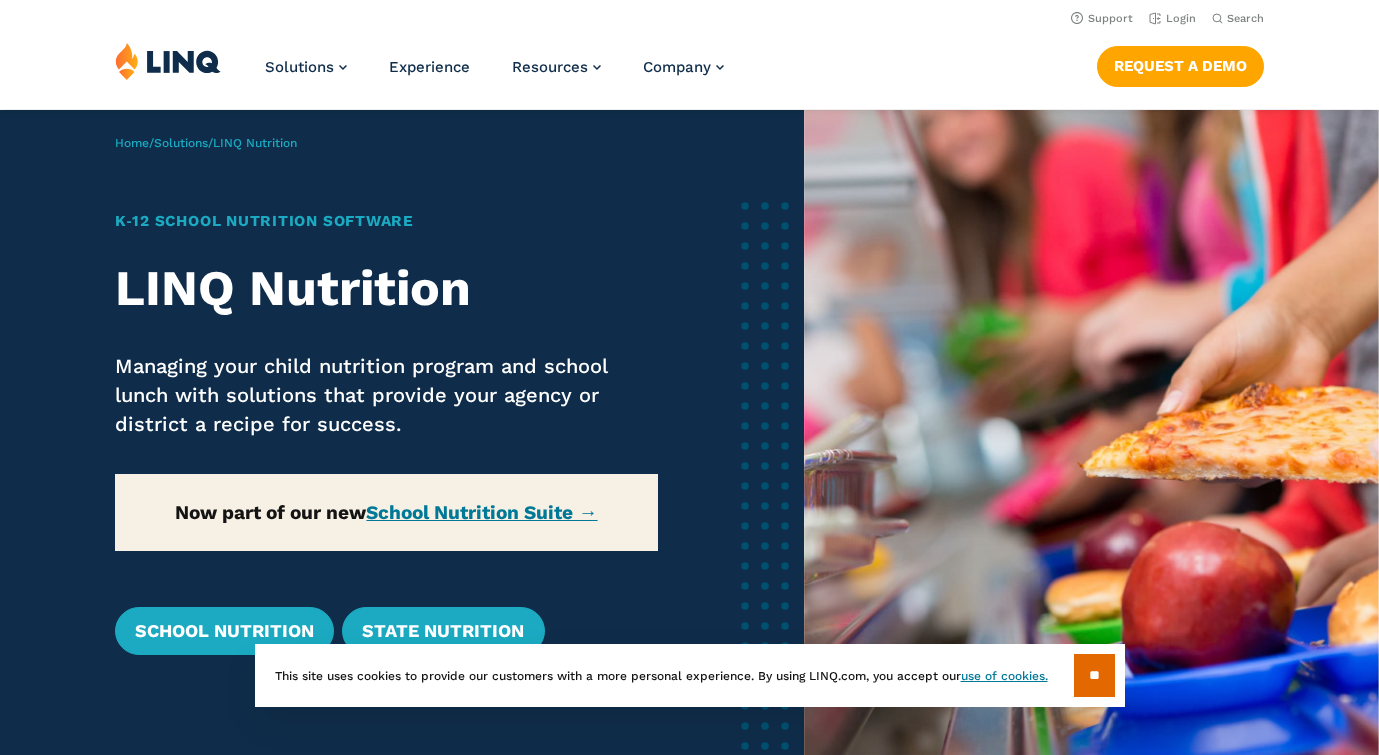 scroll, scrollTop: 0, scrollLeft: 0, axis: both 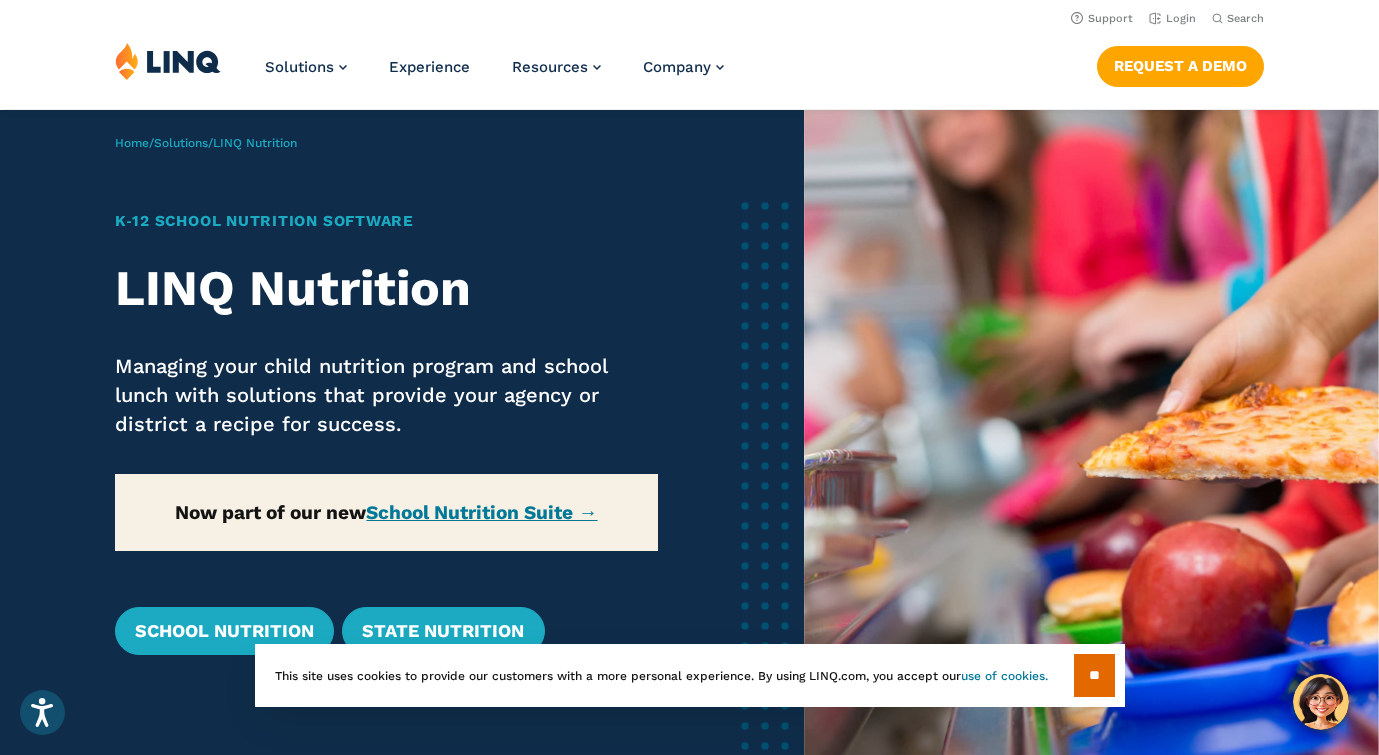 click on "use of cookies." at bounding box center [1004, 676] 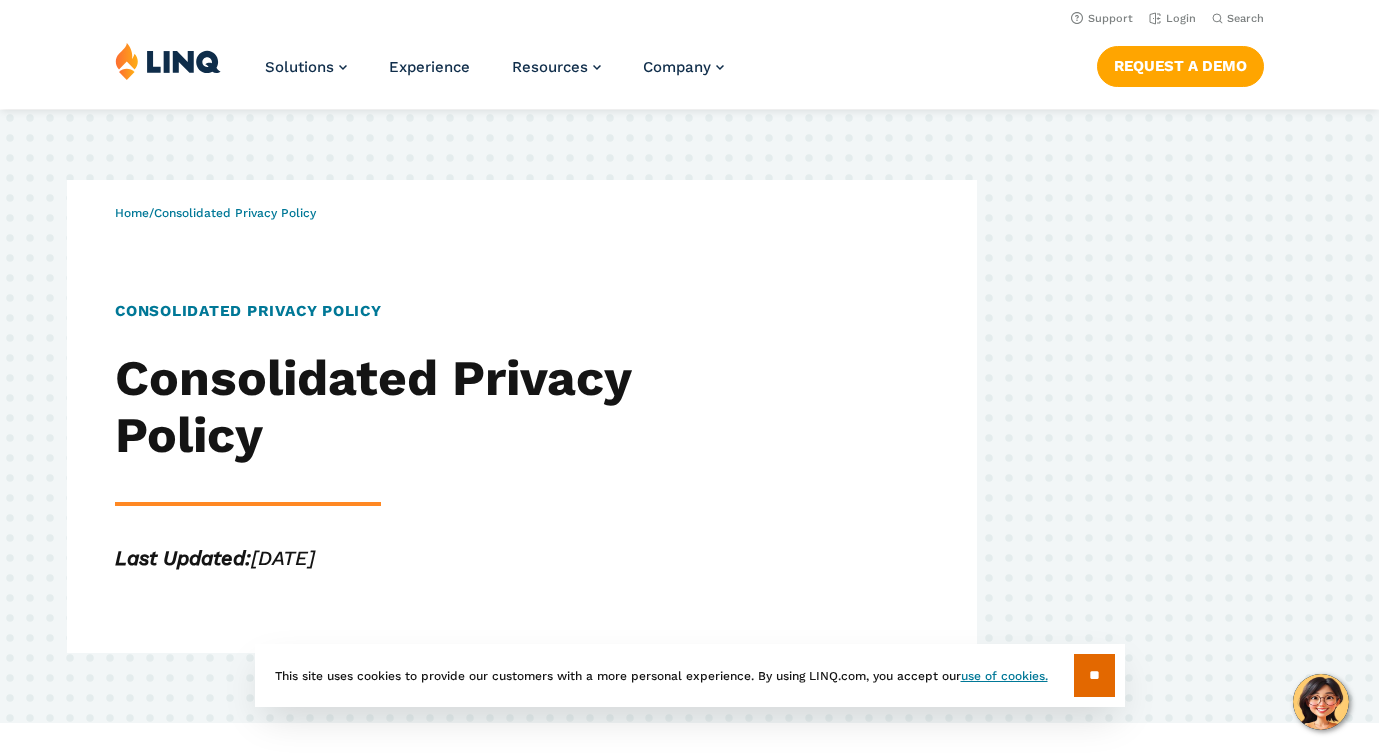 scroll, scrollTop: 0, scrollLeft: 0, axis: both 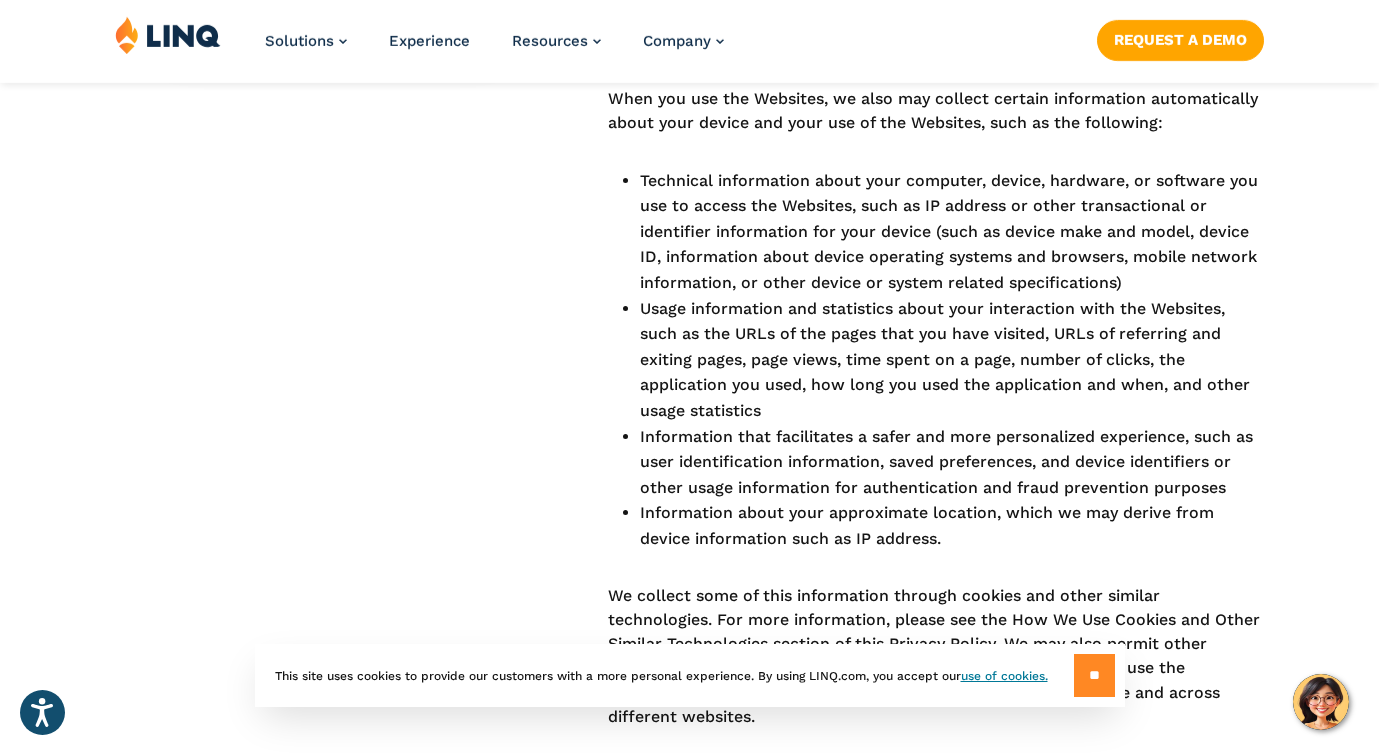 click on "**" at bounding box center (1094, 675) 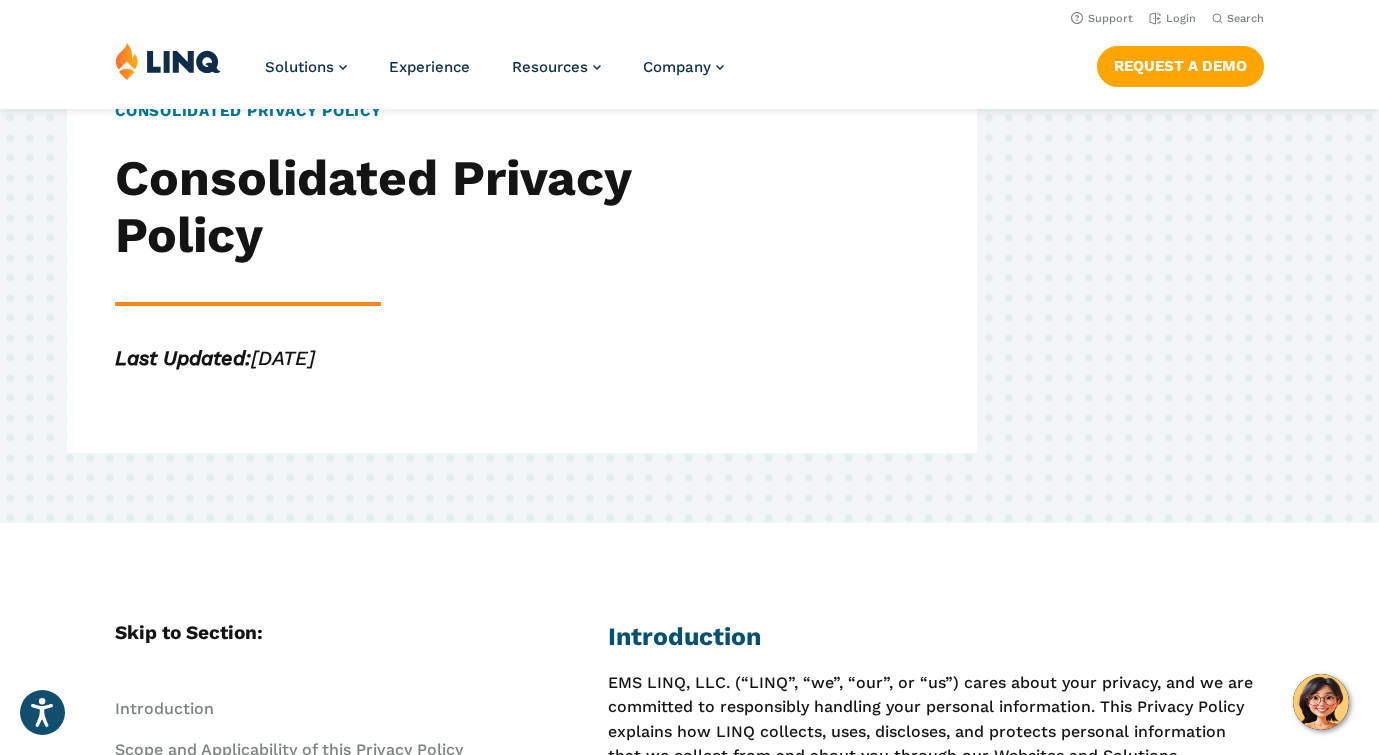 scroll, scrollTop: 0, scrollLeft: 0, axis: both 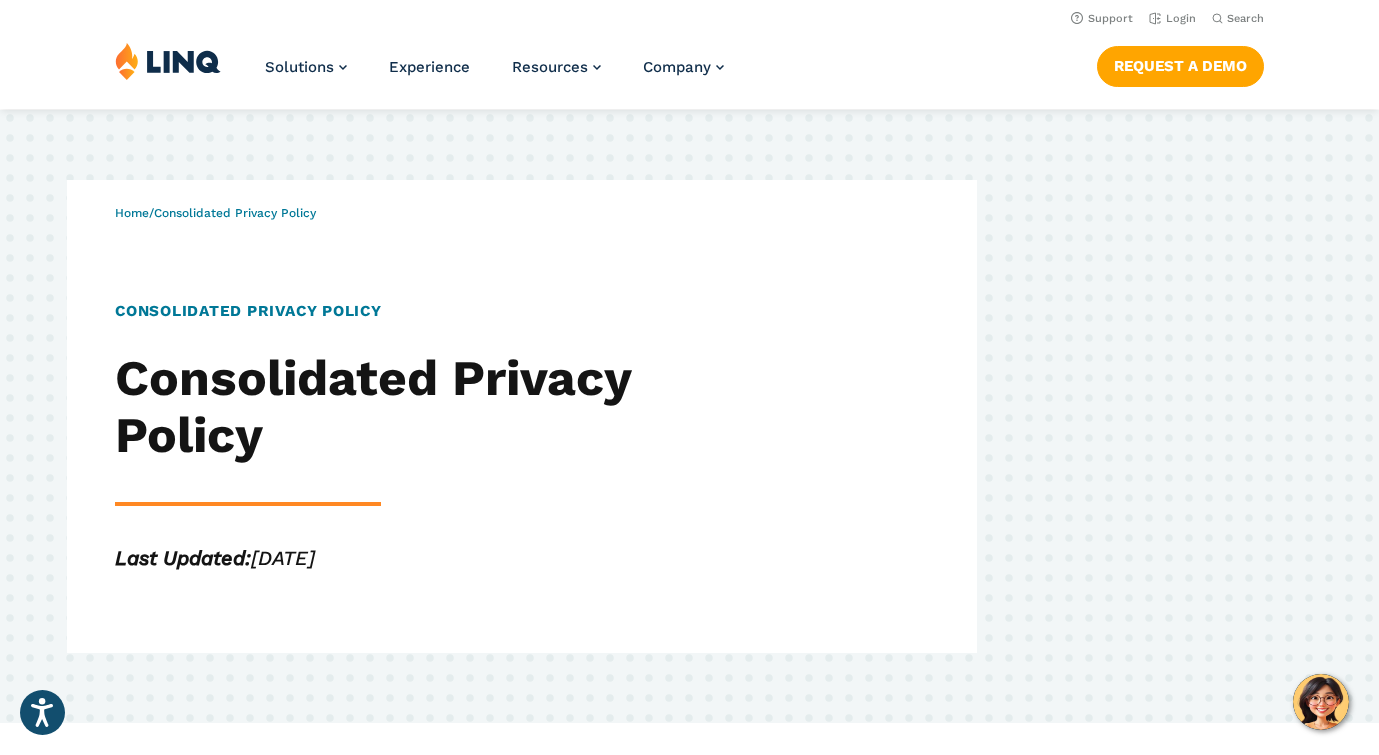 click at bounding box center (168, 61) 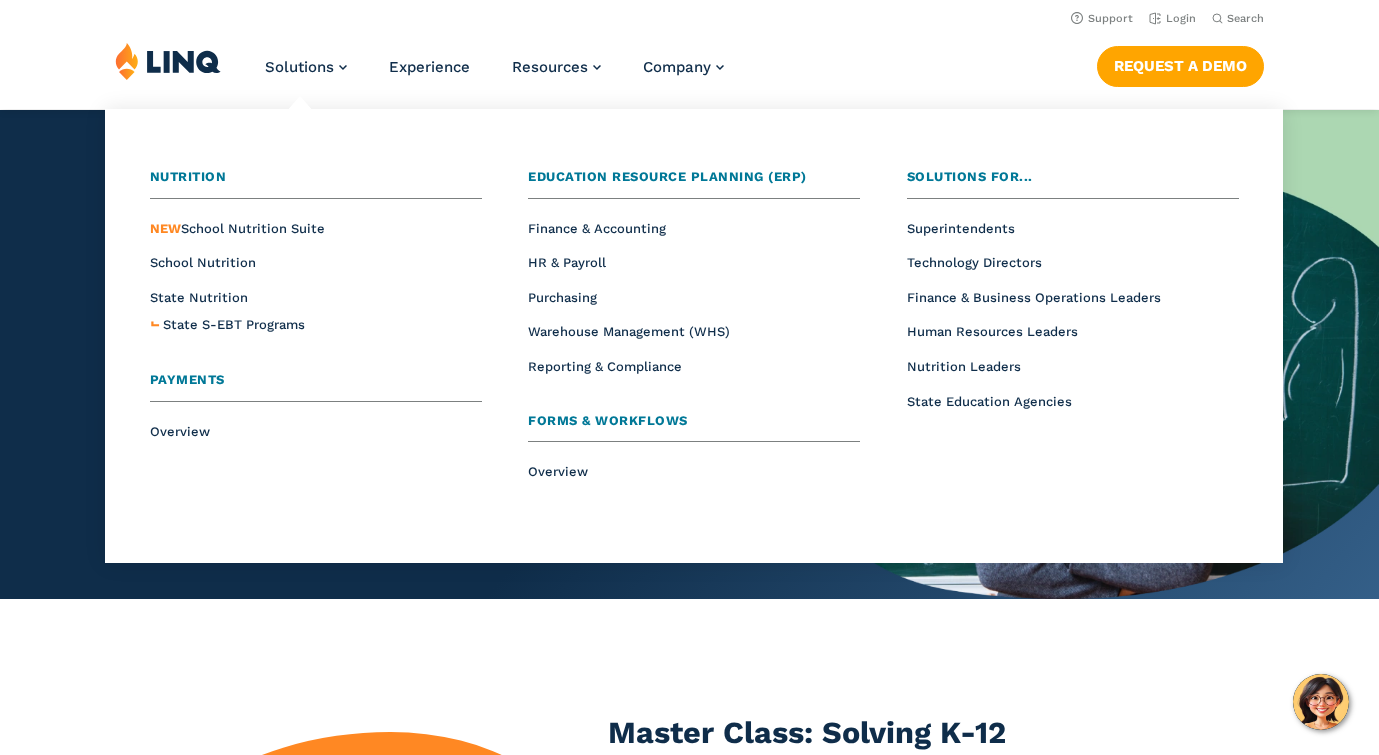 scroll, scrollTop: 0, scrollLeft: 0, axis: both 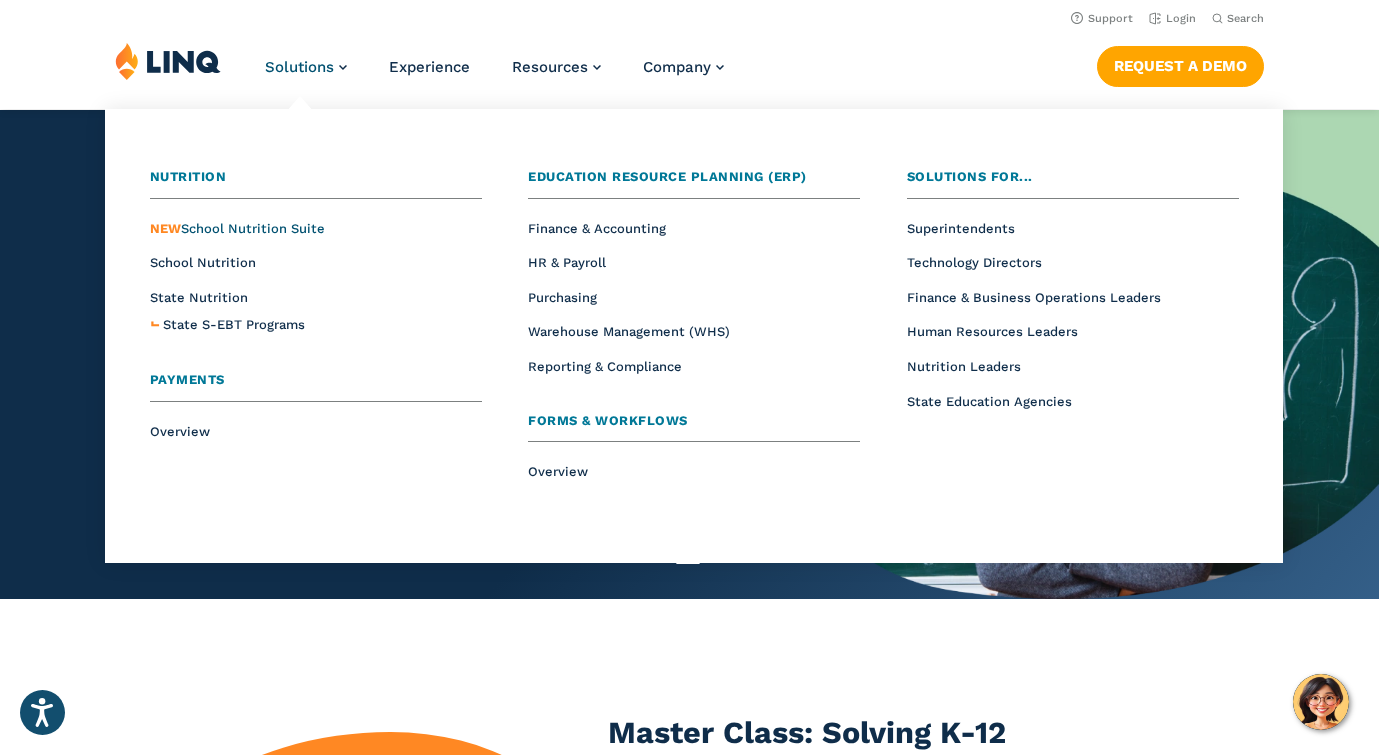 click on "NEW  School Nutrition Suite" at bounding box center (237, 228) 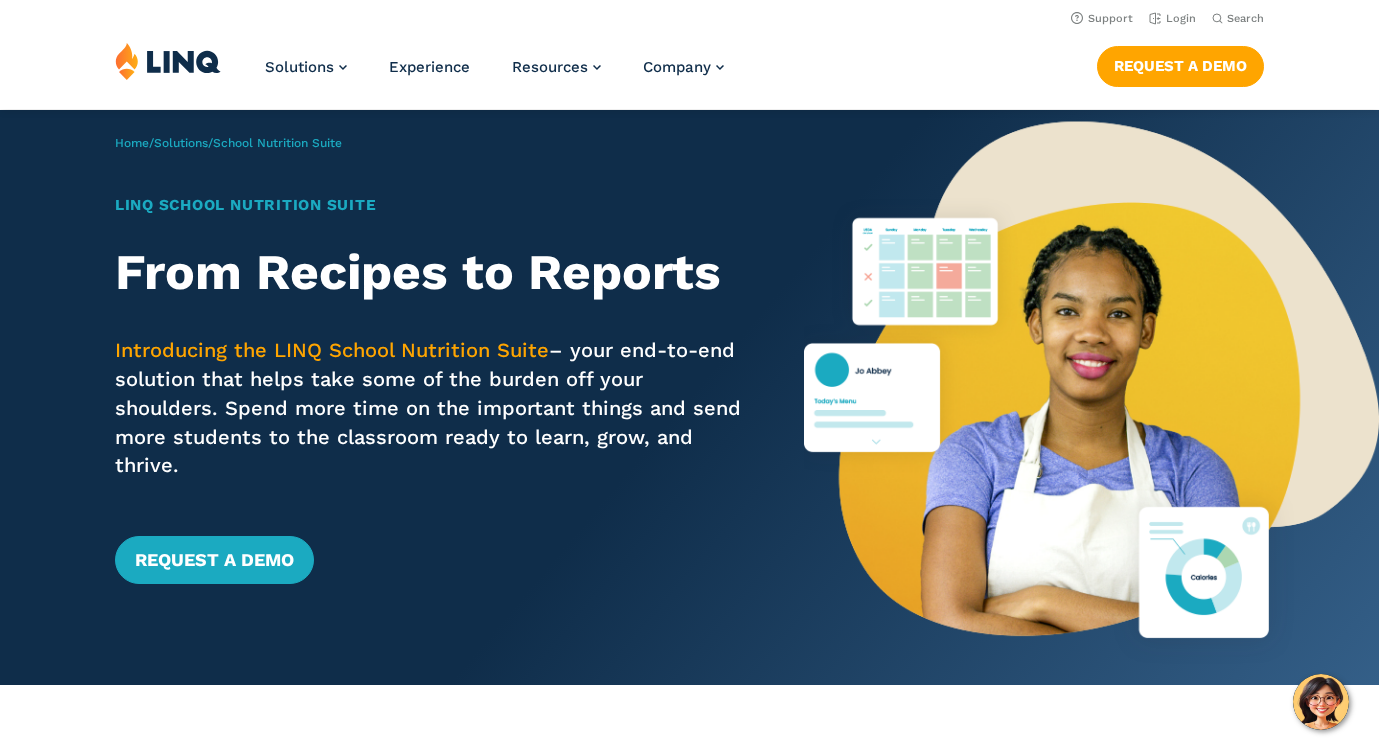 scroll, scrollTop: 0, scrollLeft: 0, axis: both 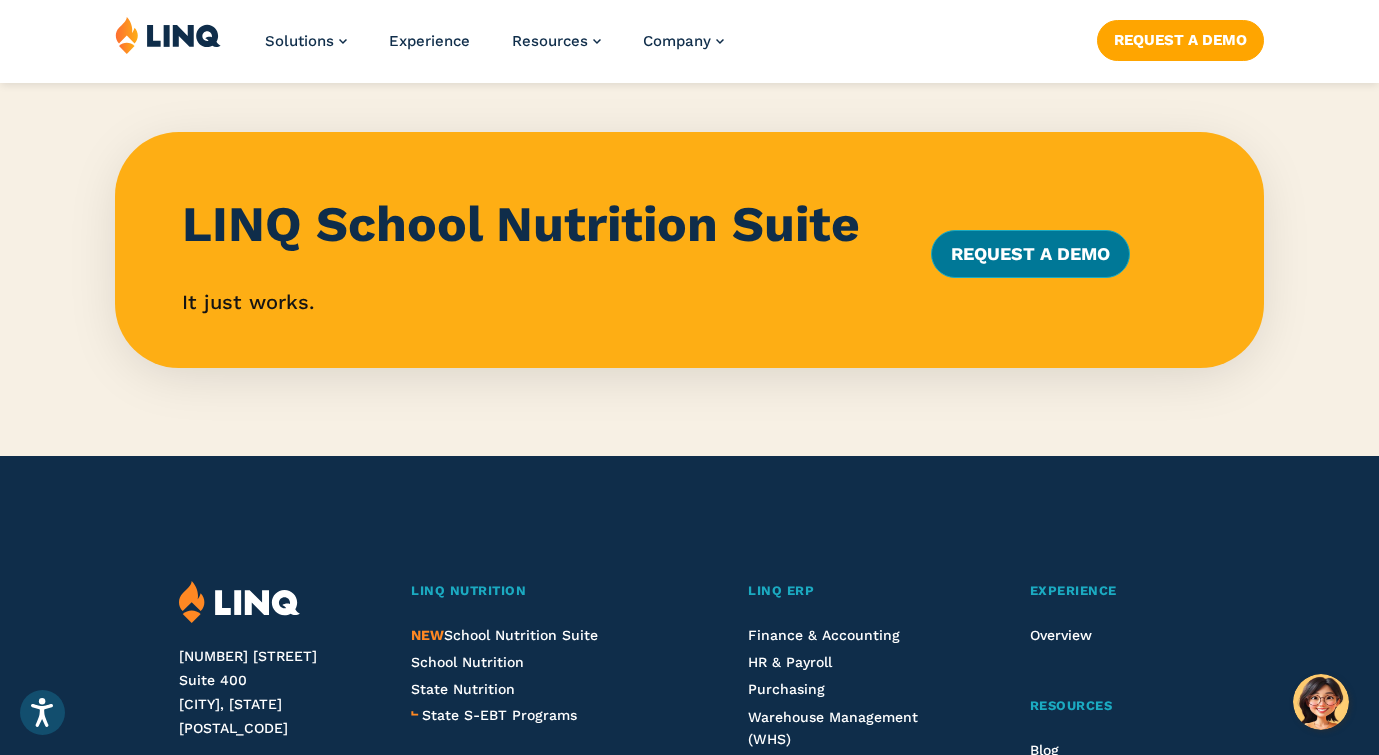 click on "Request a Demo" at bounding box center (1030, 254) 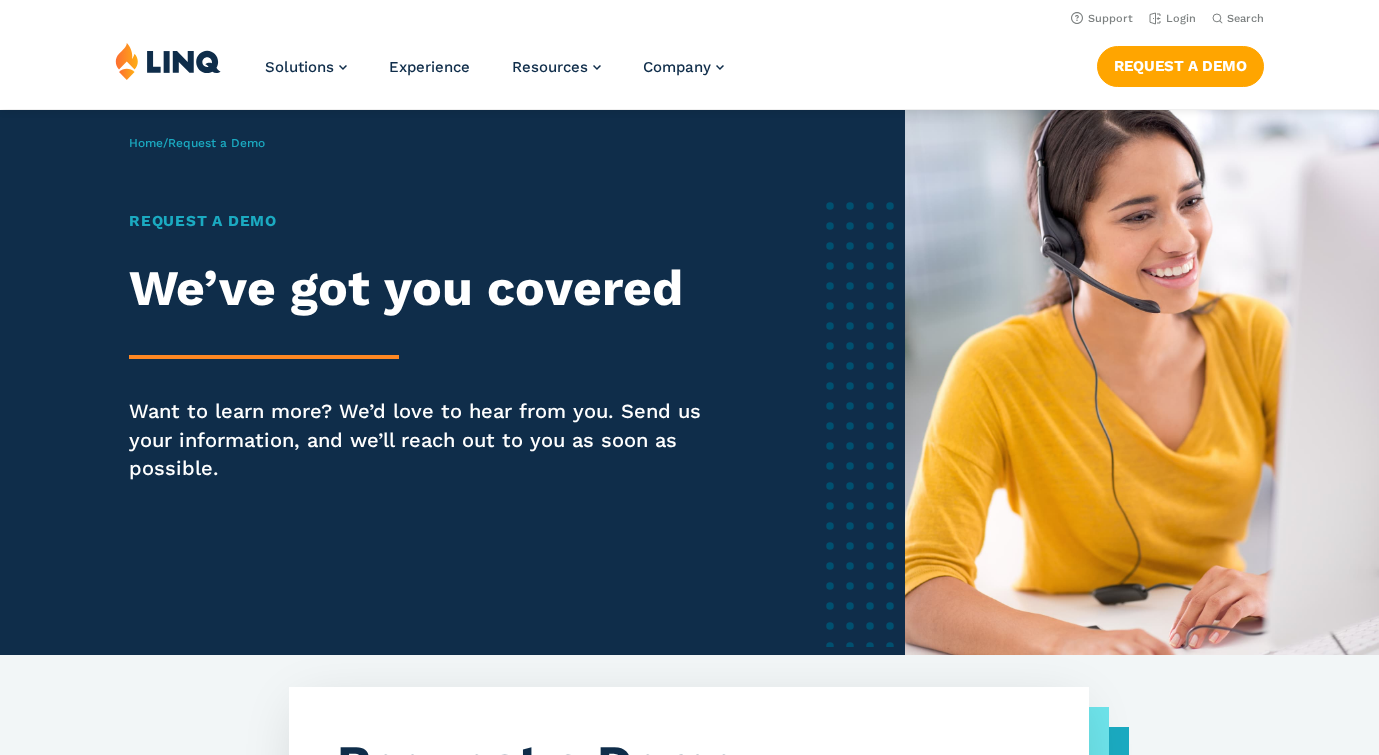 scroll, scrollTop: 0, scrollLeft: 0, axis: both 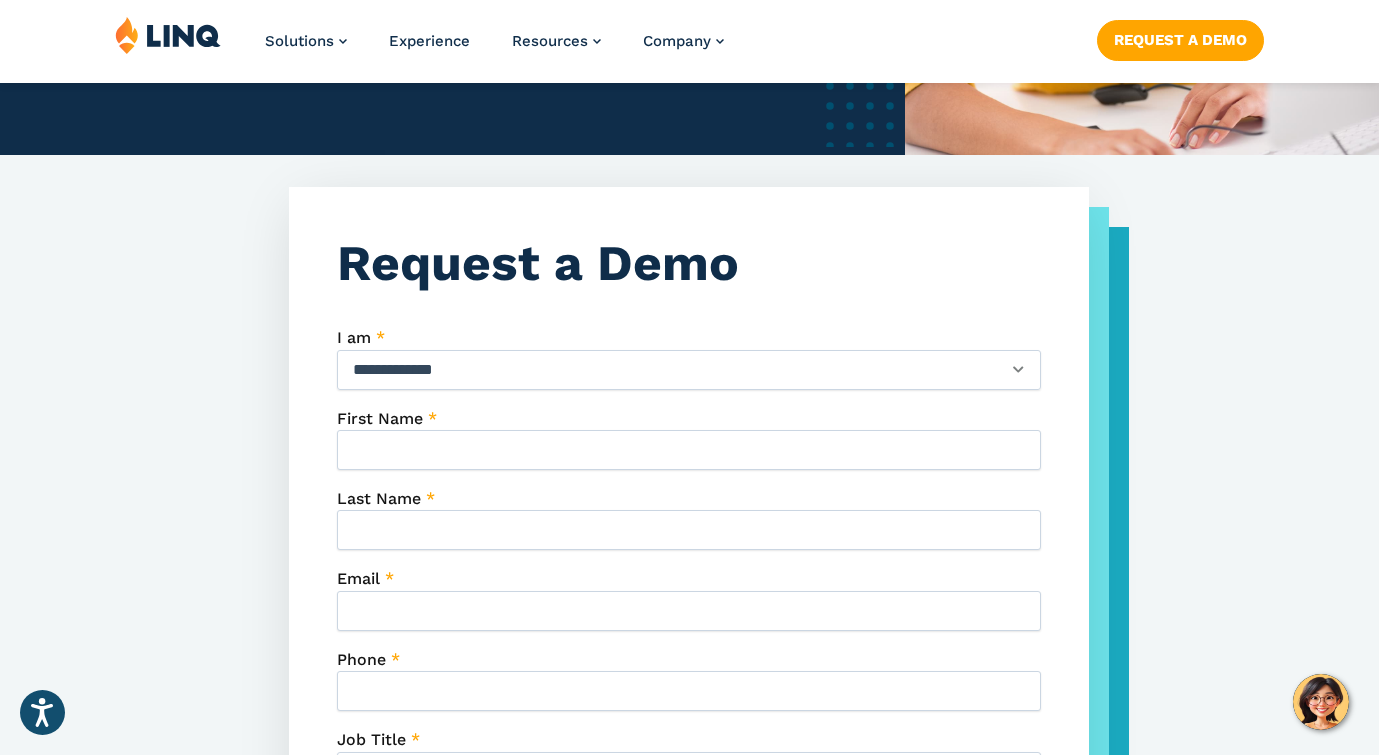 click on "**********" at bounding box center (689, 370) 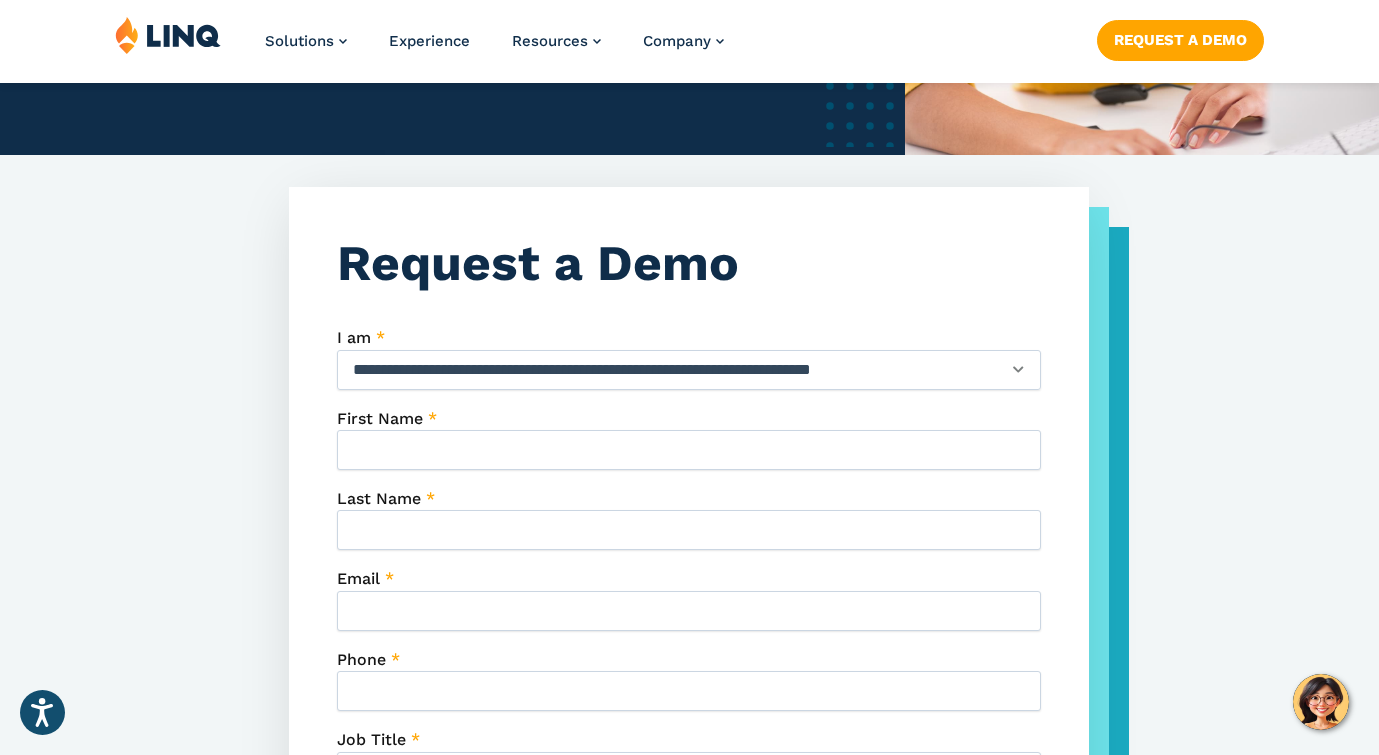 click on "**********" at bounding box center [689, 370] 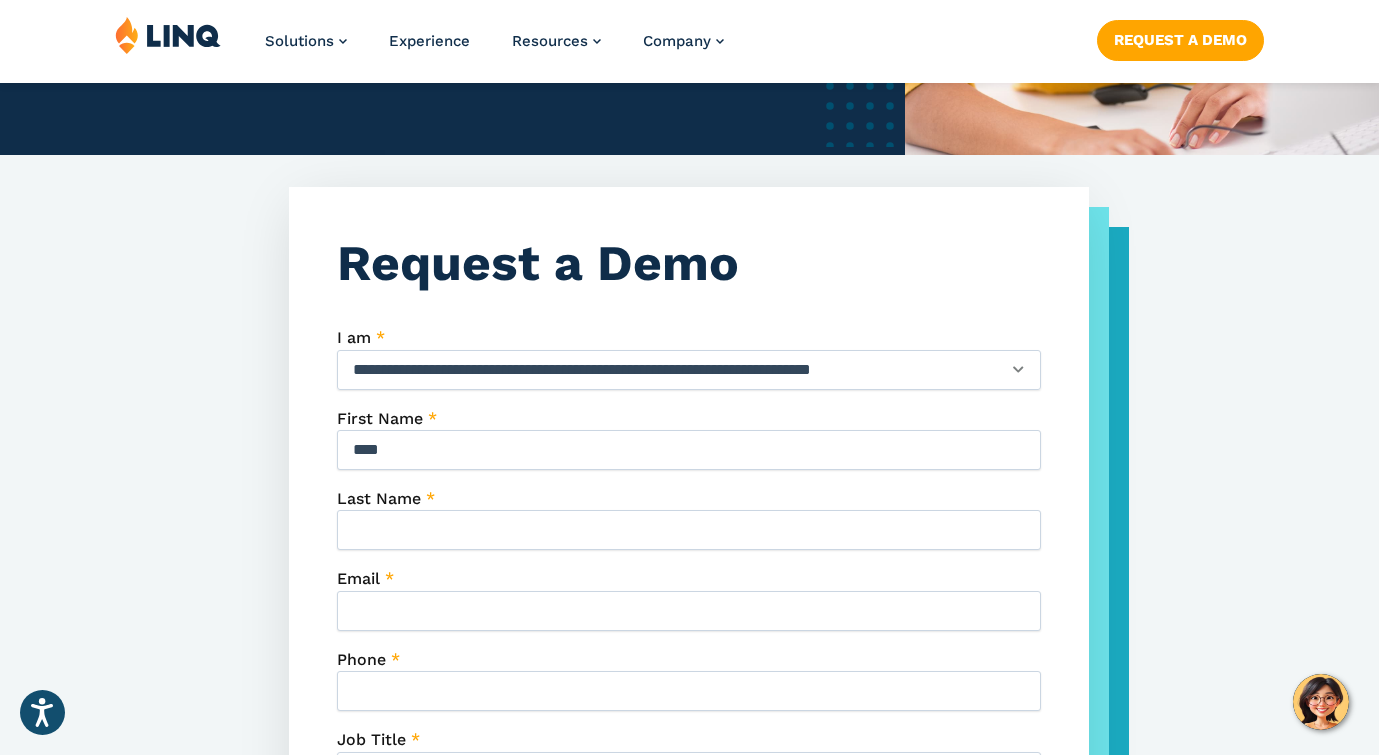 type on "****" 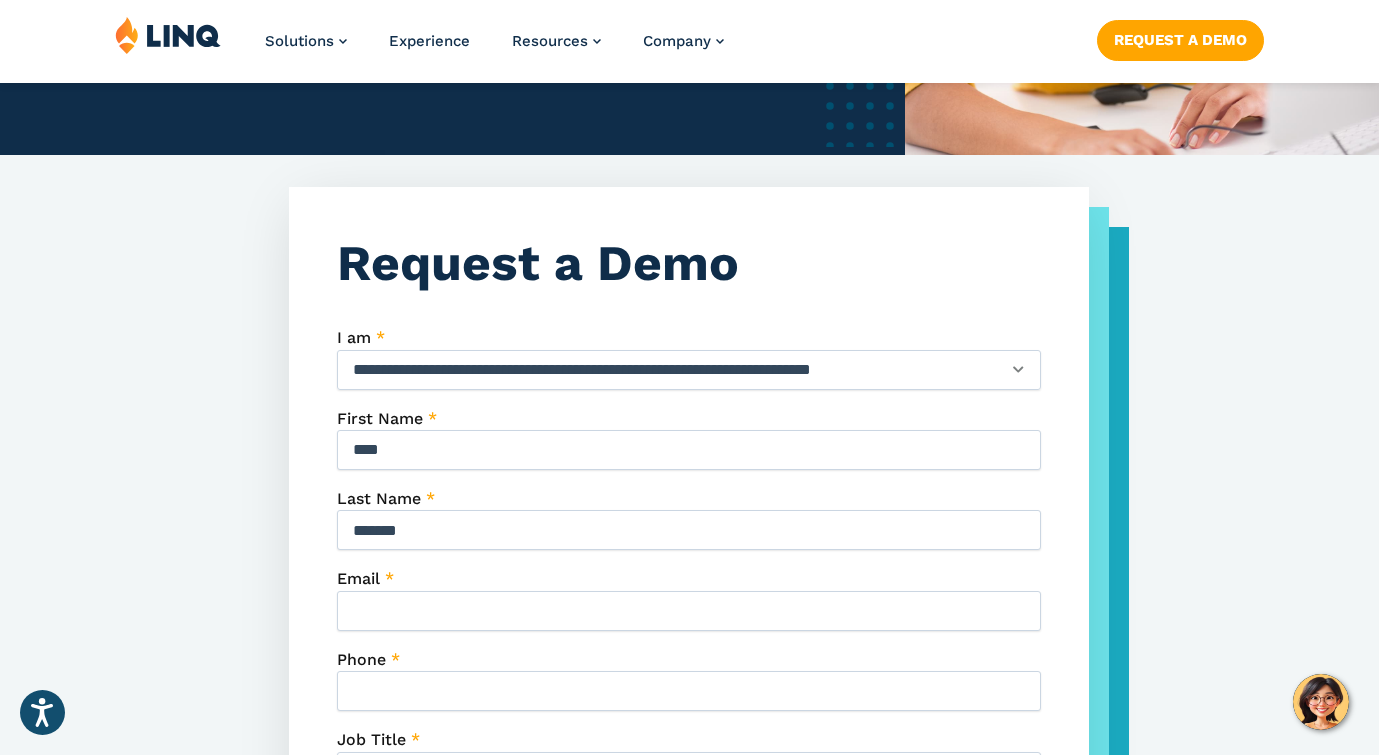 type on "*******" 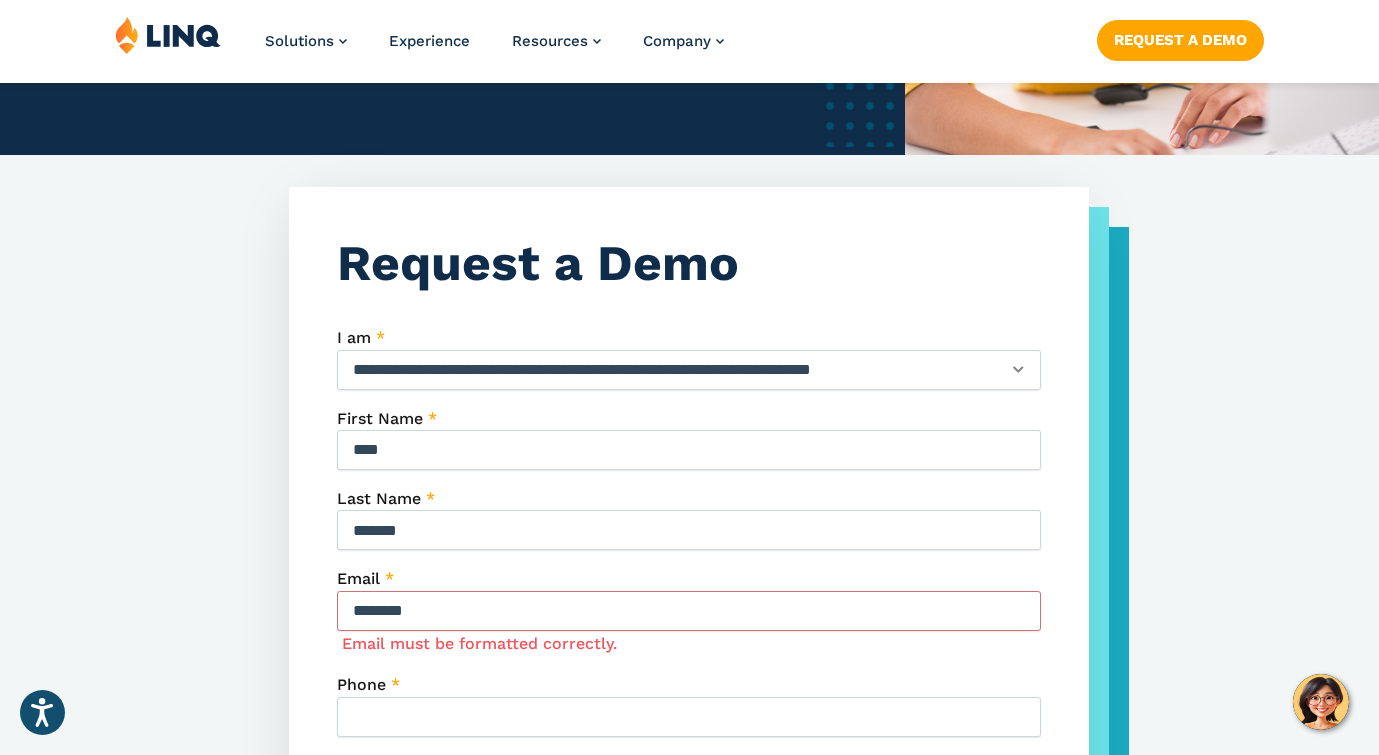 type on "**********" 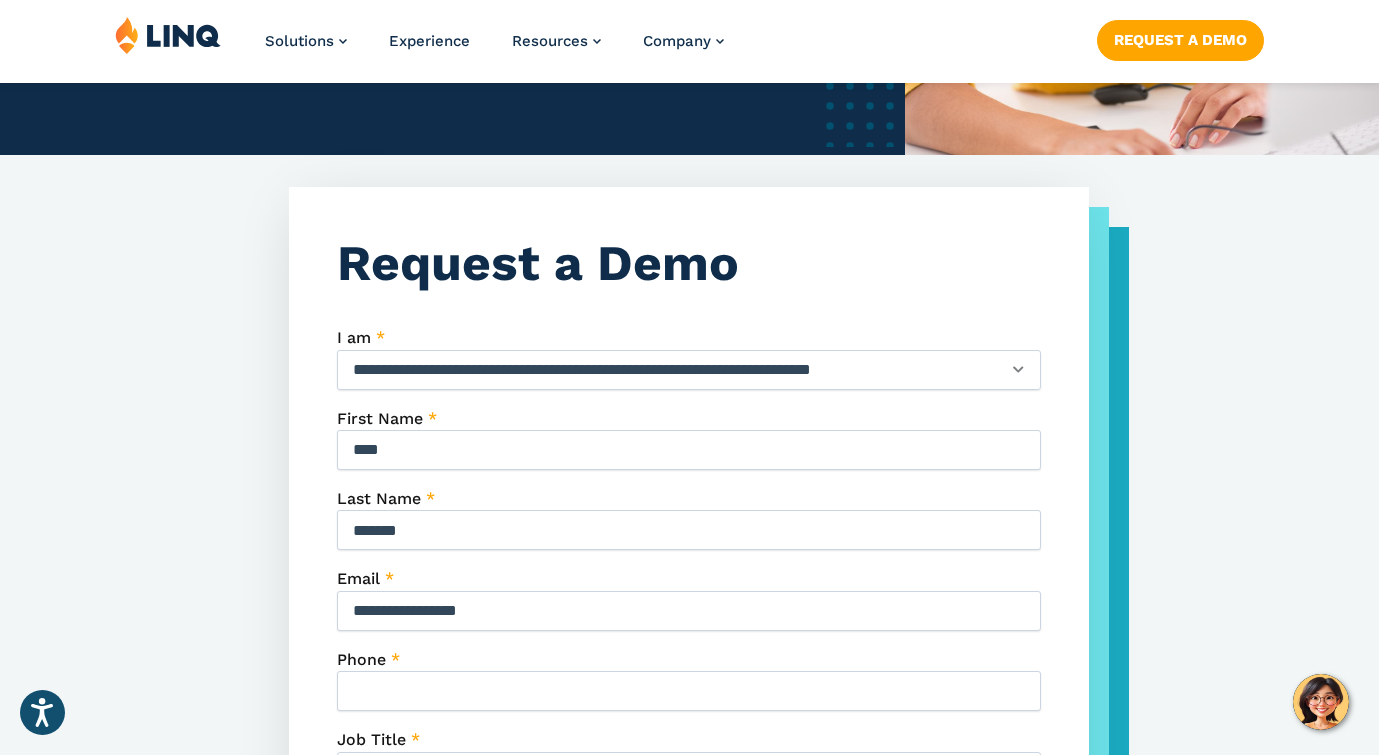 click on "Phone *" at bounding box center [689, 691] 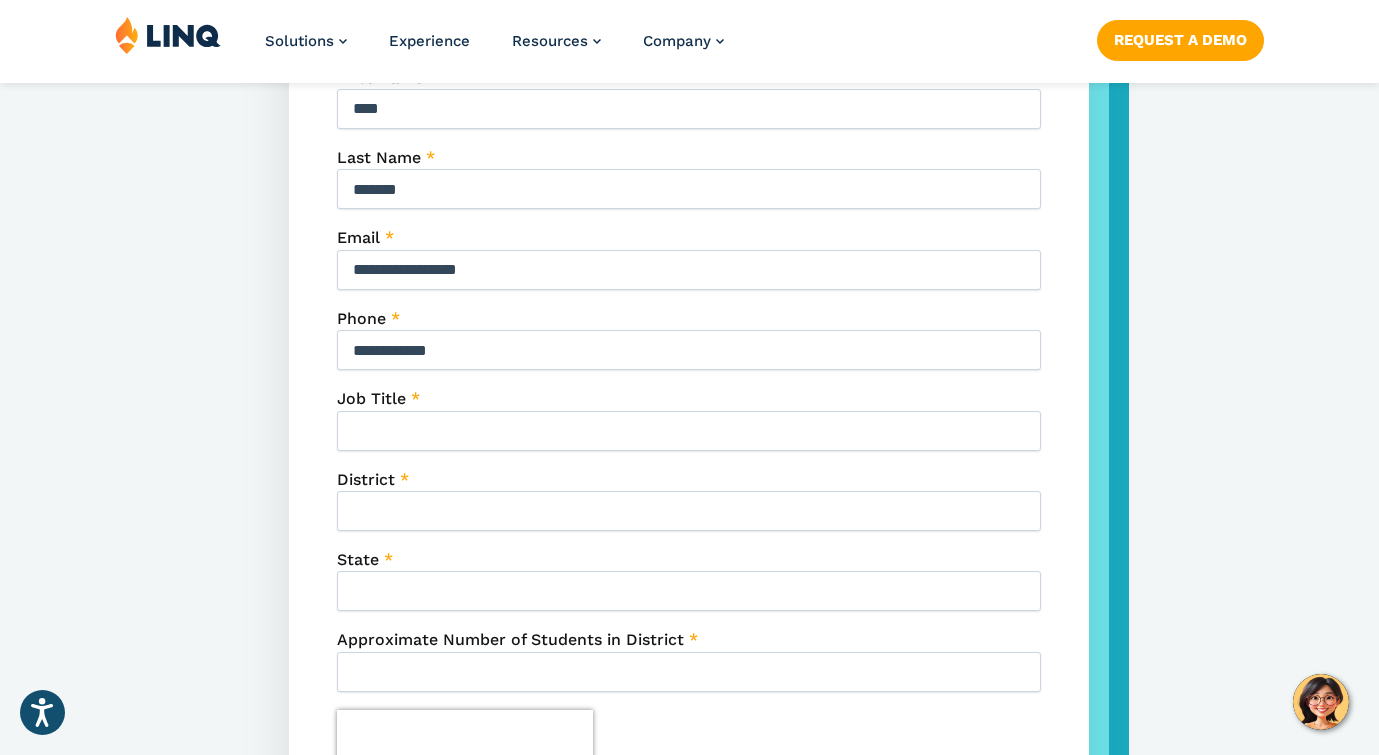 scroll, scrollTop: 1000, scrollLeft: 0, axis: vertical 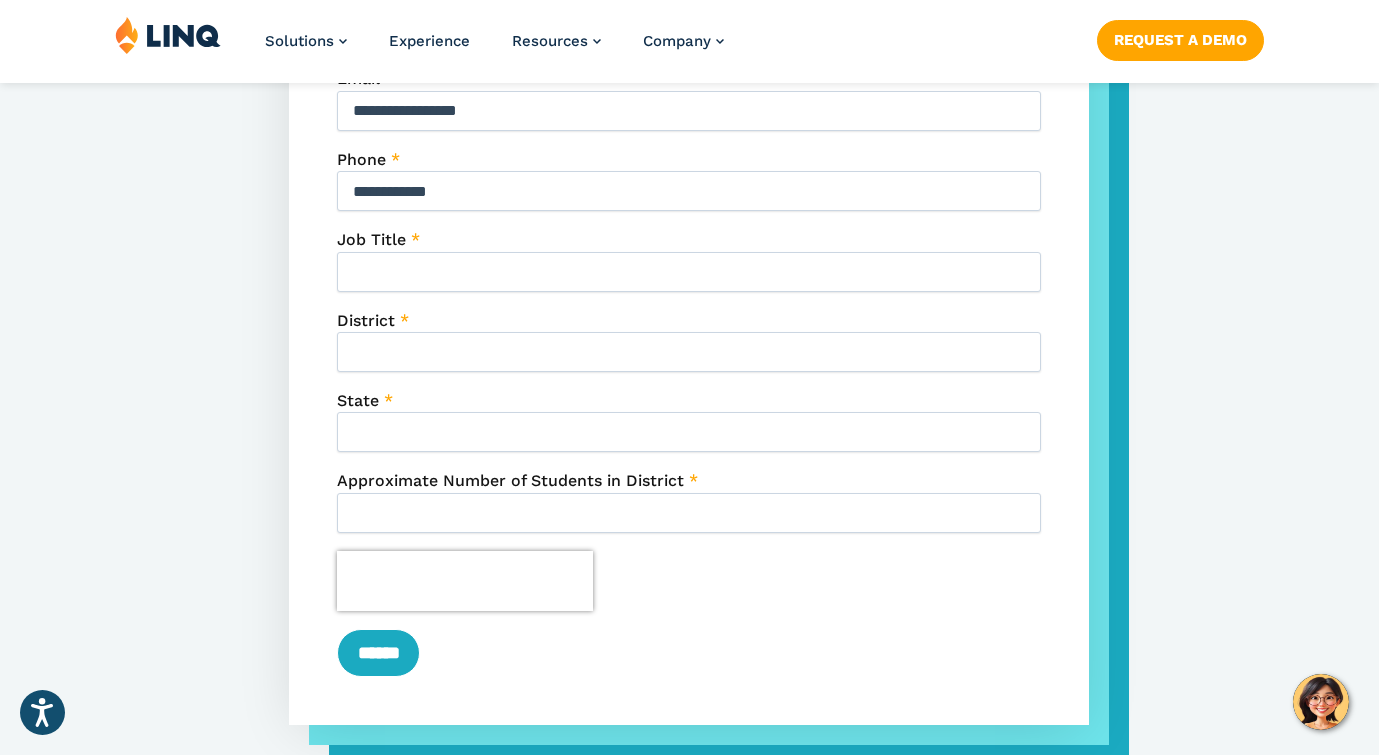 type on "**********" 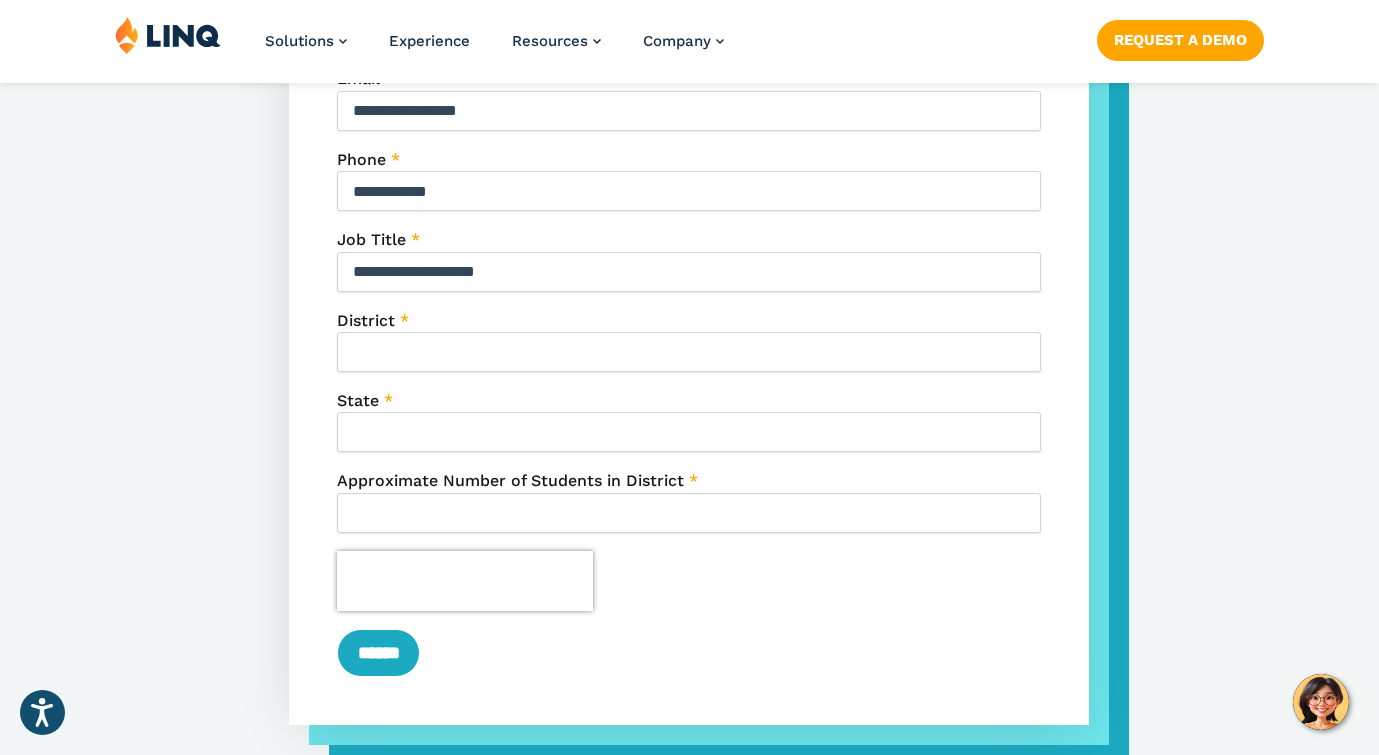 type on "**********" 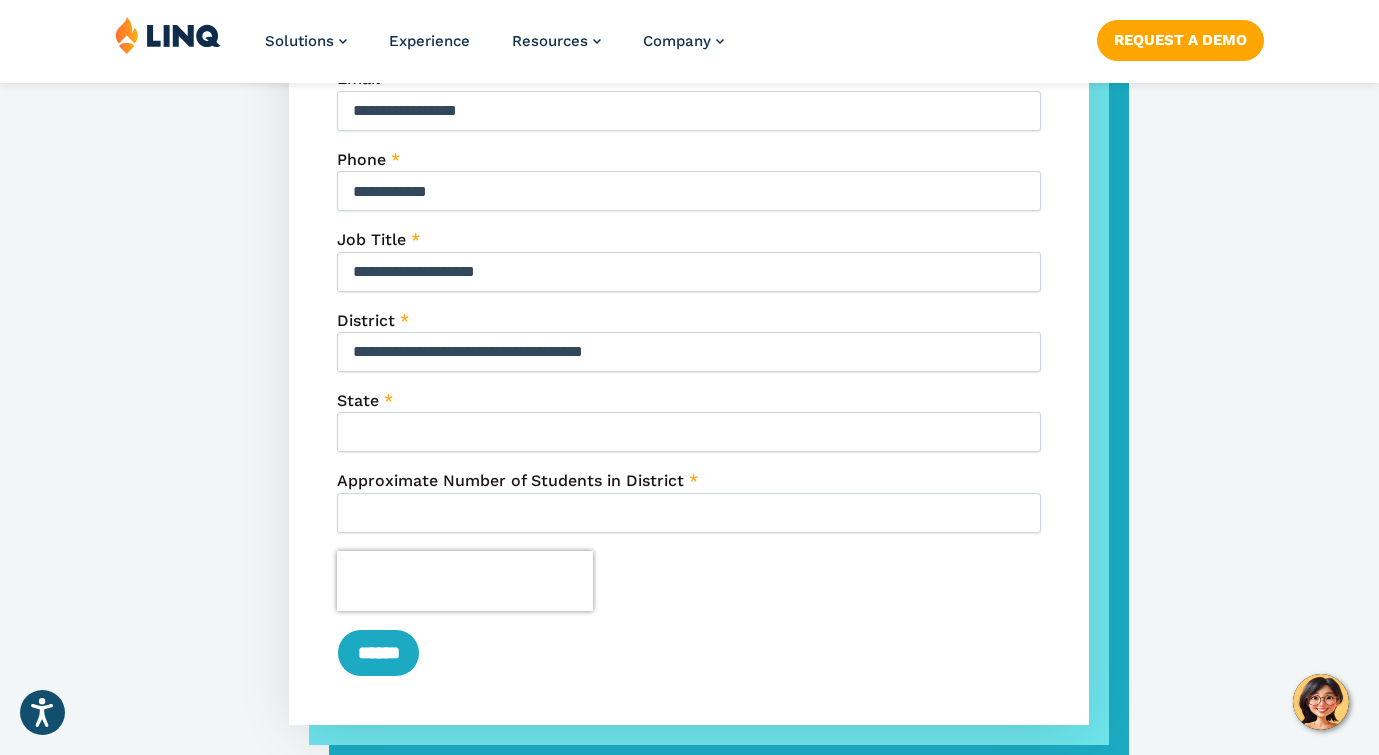 type on "**********" 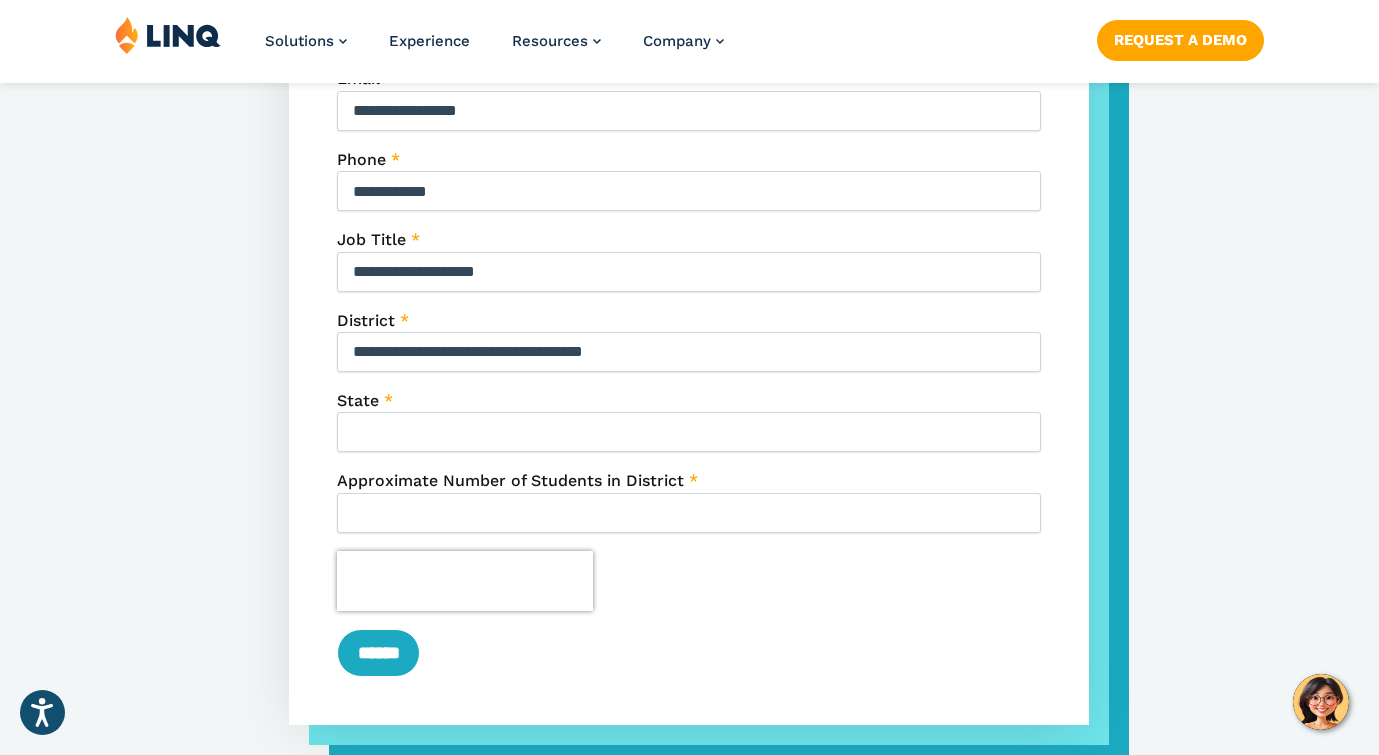 type on "**" 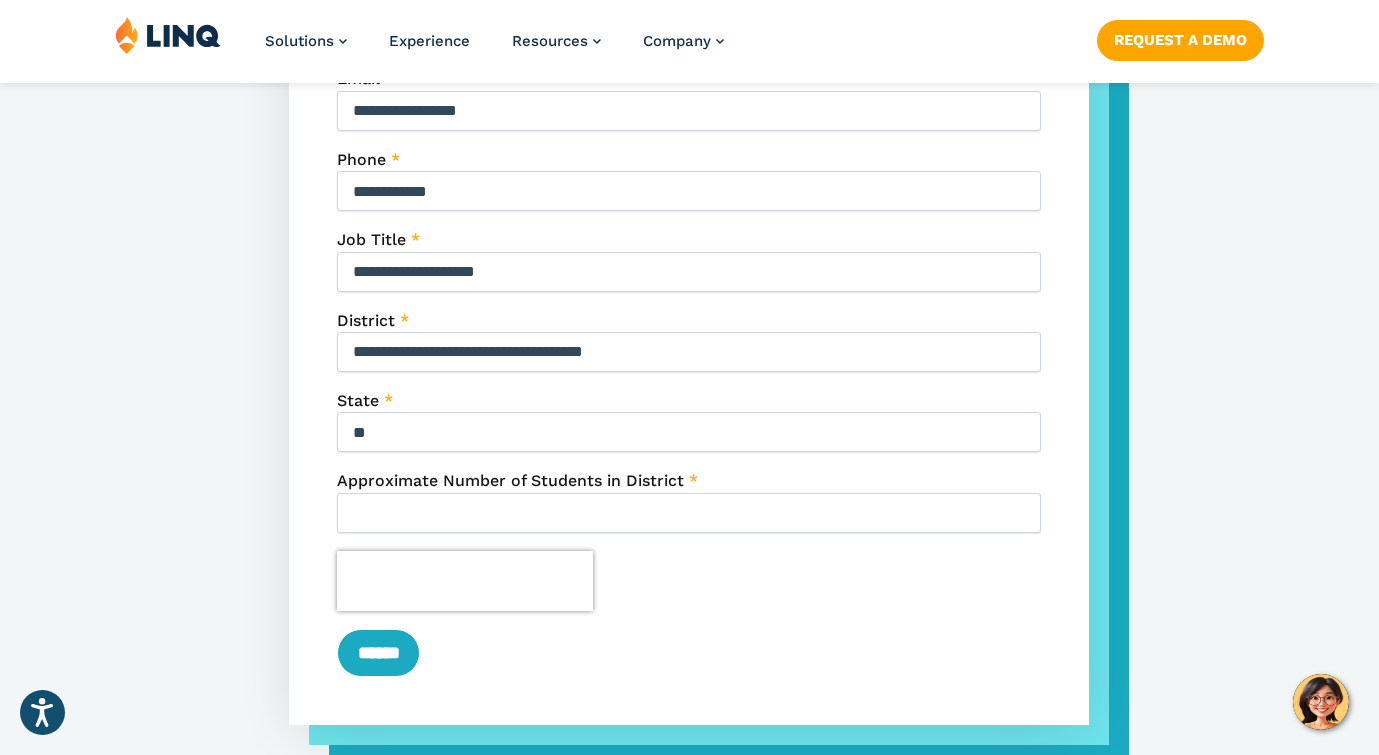 click on "Approximate Number of Students in District *" at bounding box center [689, 513] 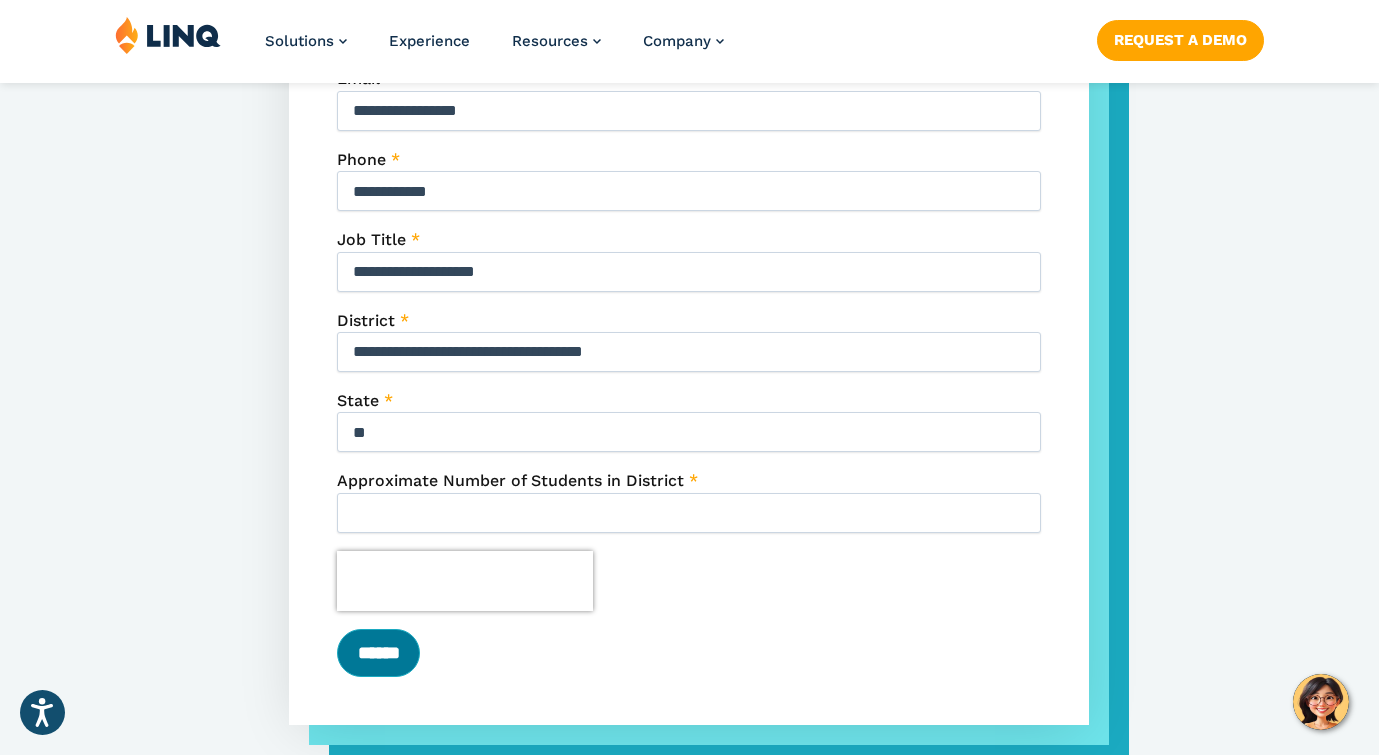 click on "******" at bounding box center (378, 653) 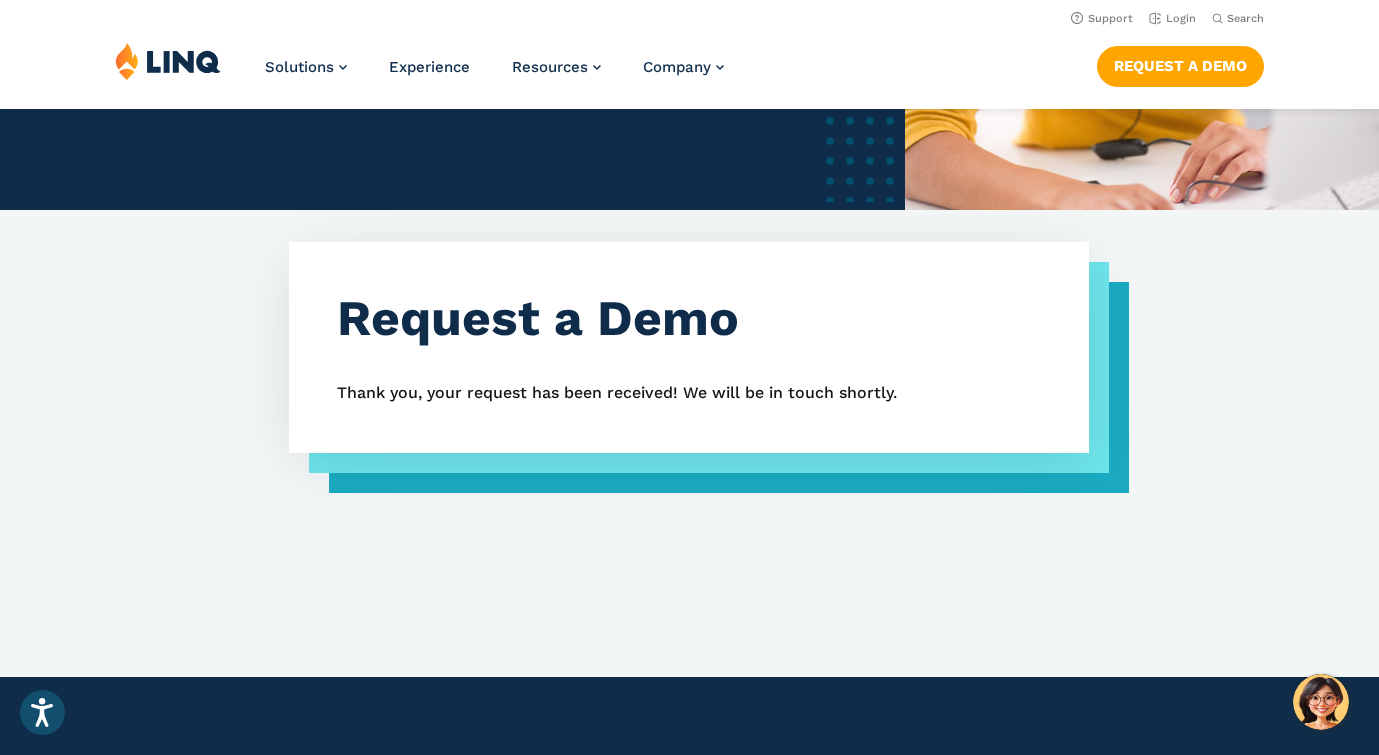 scroll, scrollTop: 400, scrollLeft: 0, axis: vertical 